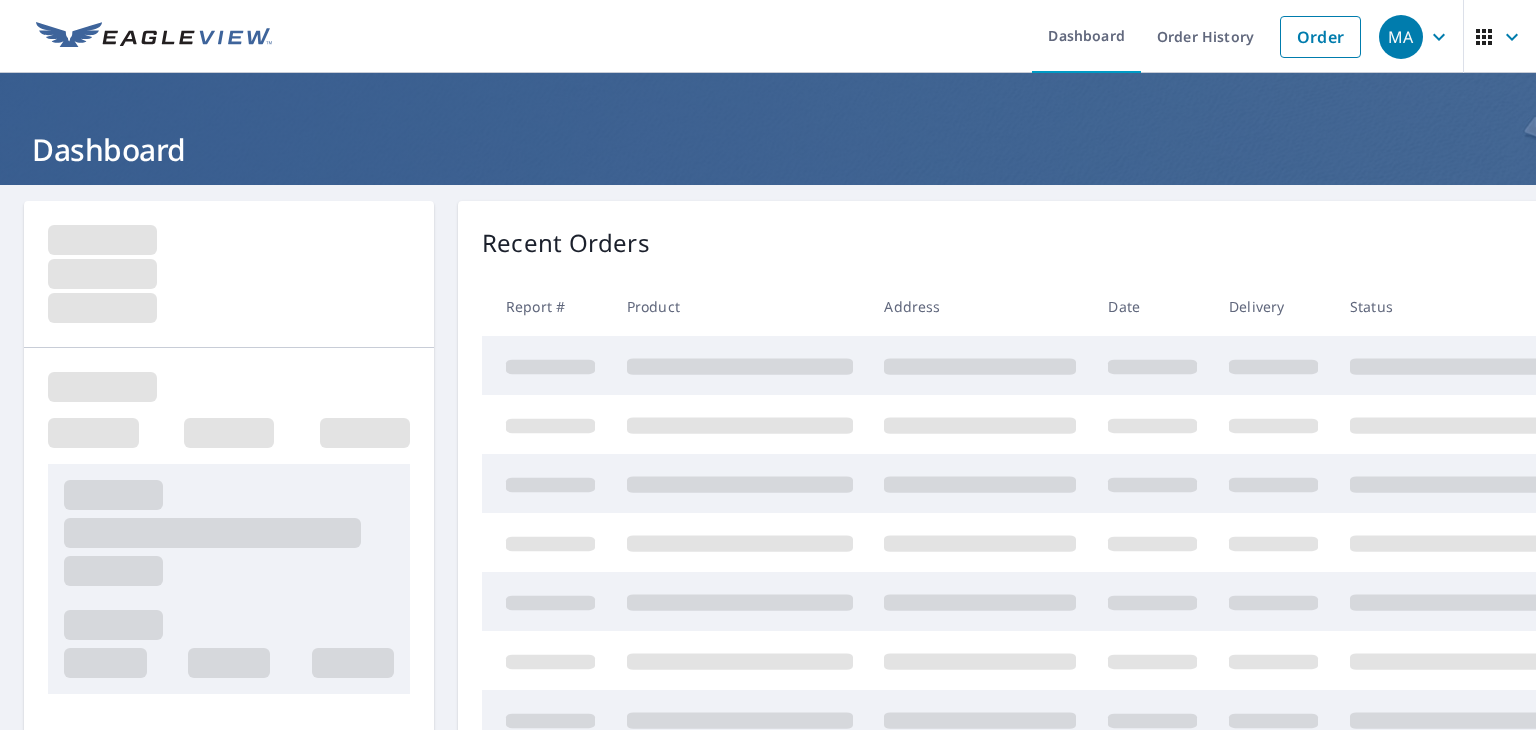 scroll, scrollTop: 0, scrollLeft: 0, axis: both 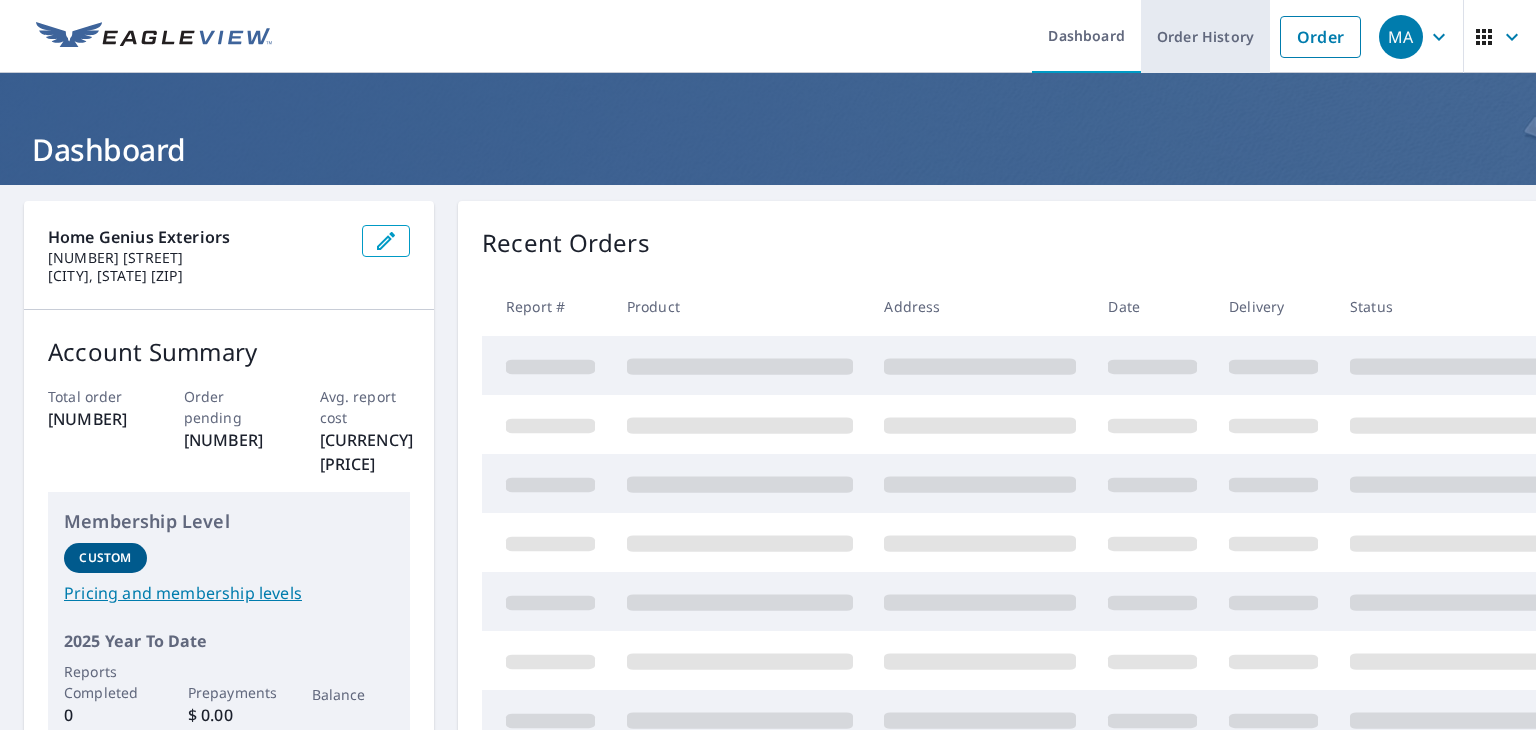 click on "Order History" at bounding box center (1205, 36) 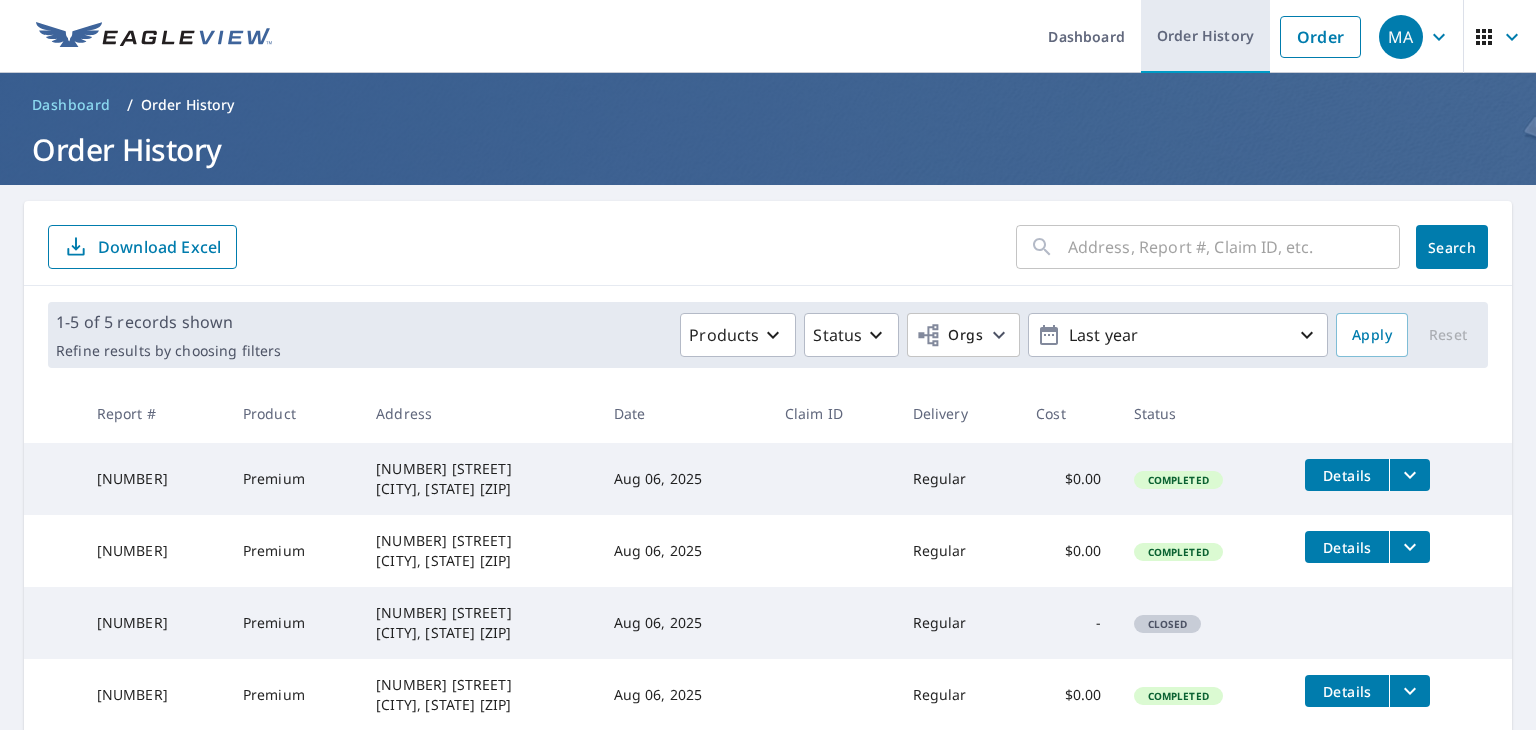 click on "Order History" at bounding box center (1205, 36) 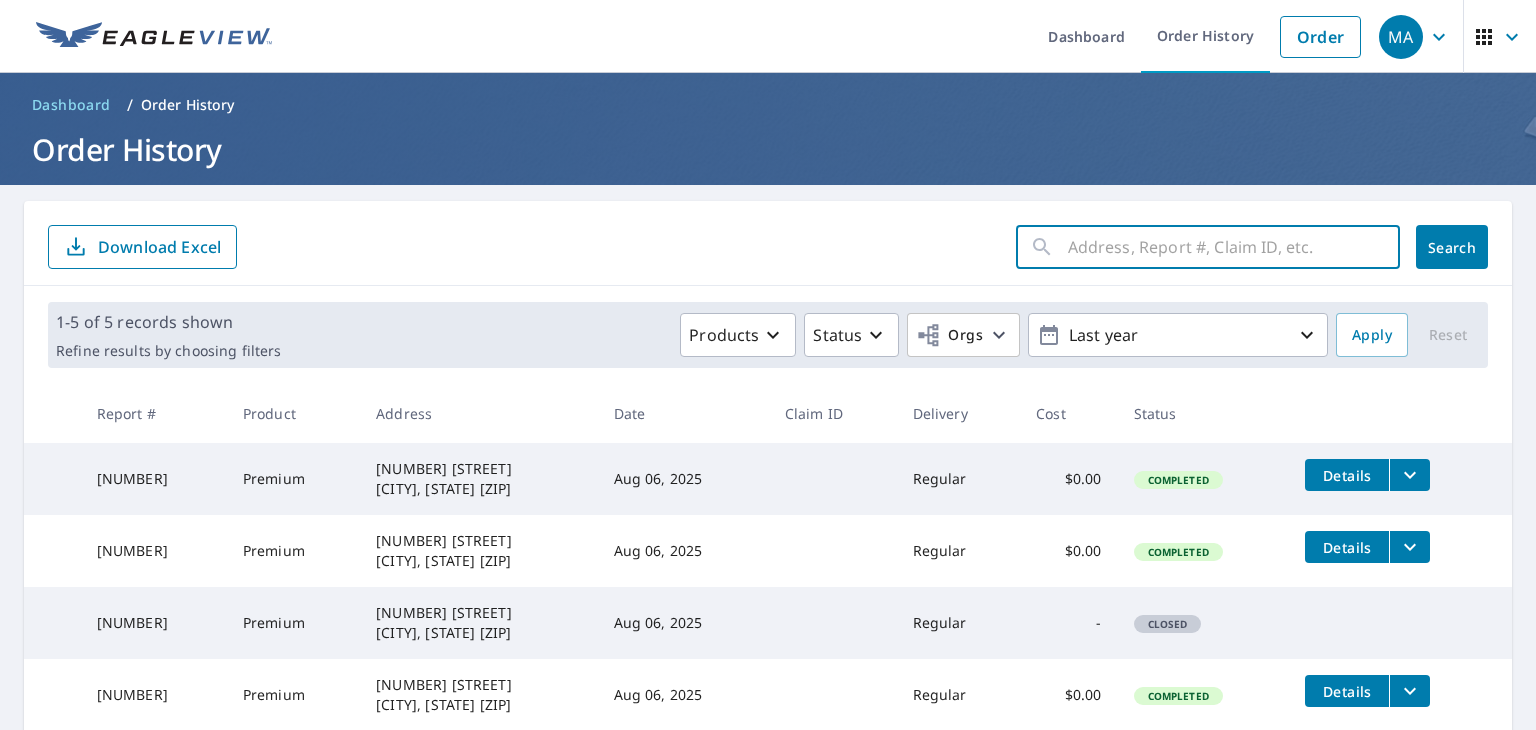 click at bounding box center (1234, 247) 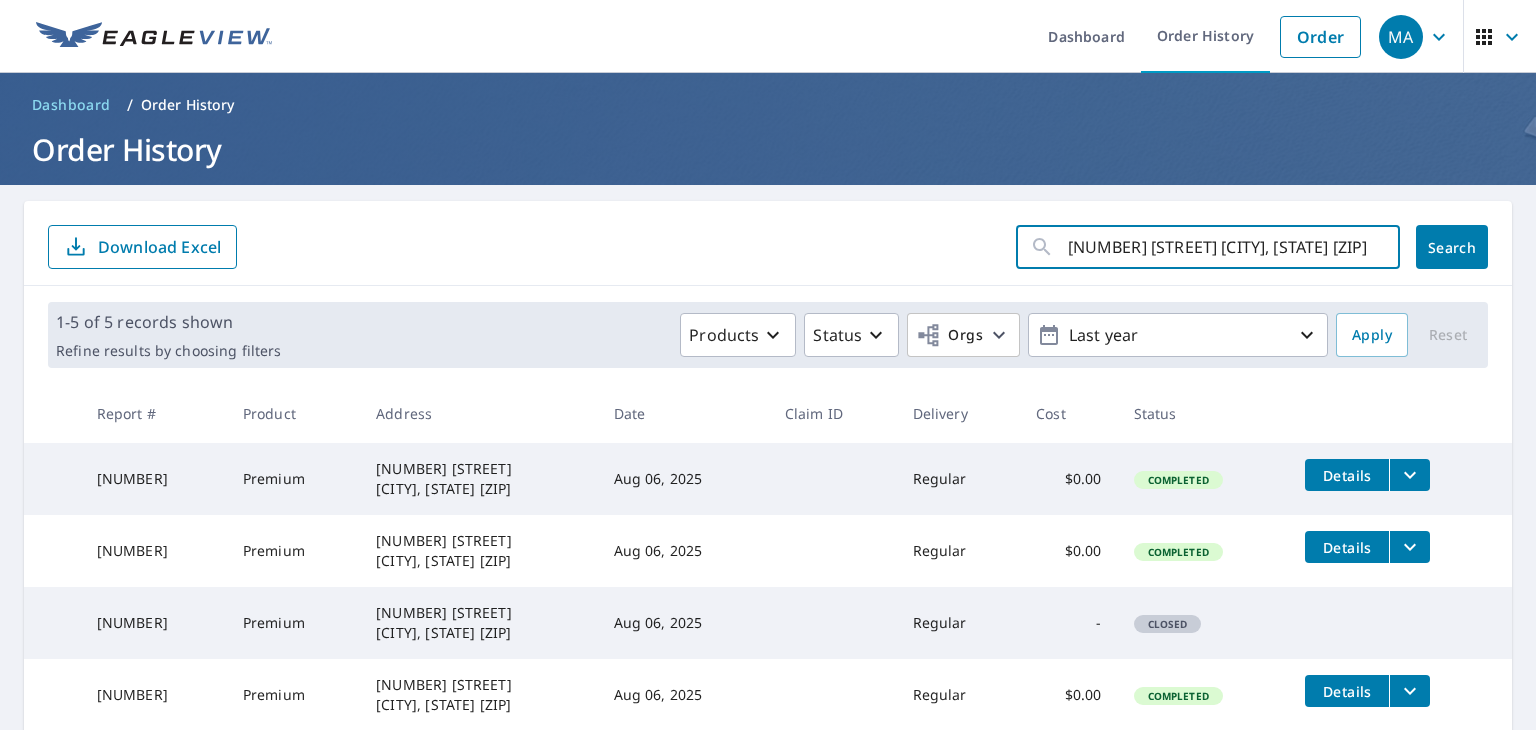 scroll, scrollTop: 0, scrollLeft: 2, axis: horizontal 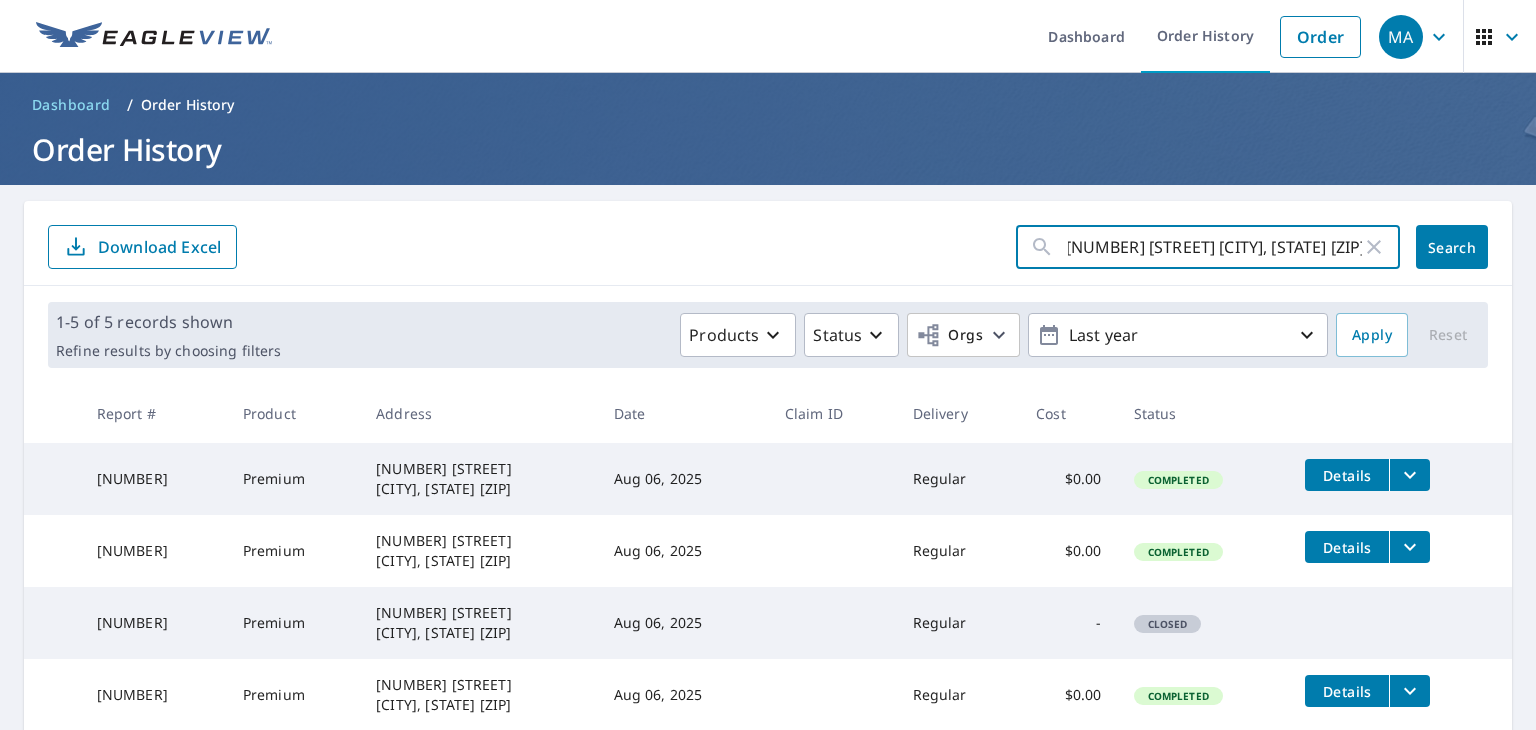 type on "2416 [STREET] [STREET_NAME] [CITY], [STATE] [POSTAL_CODE]" 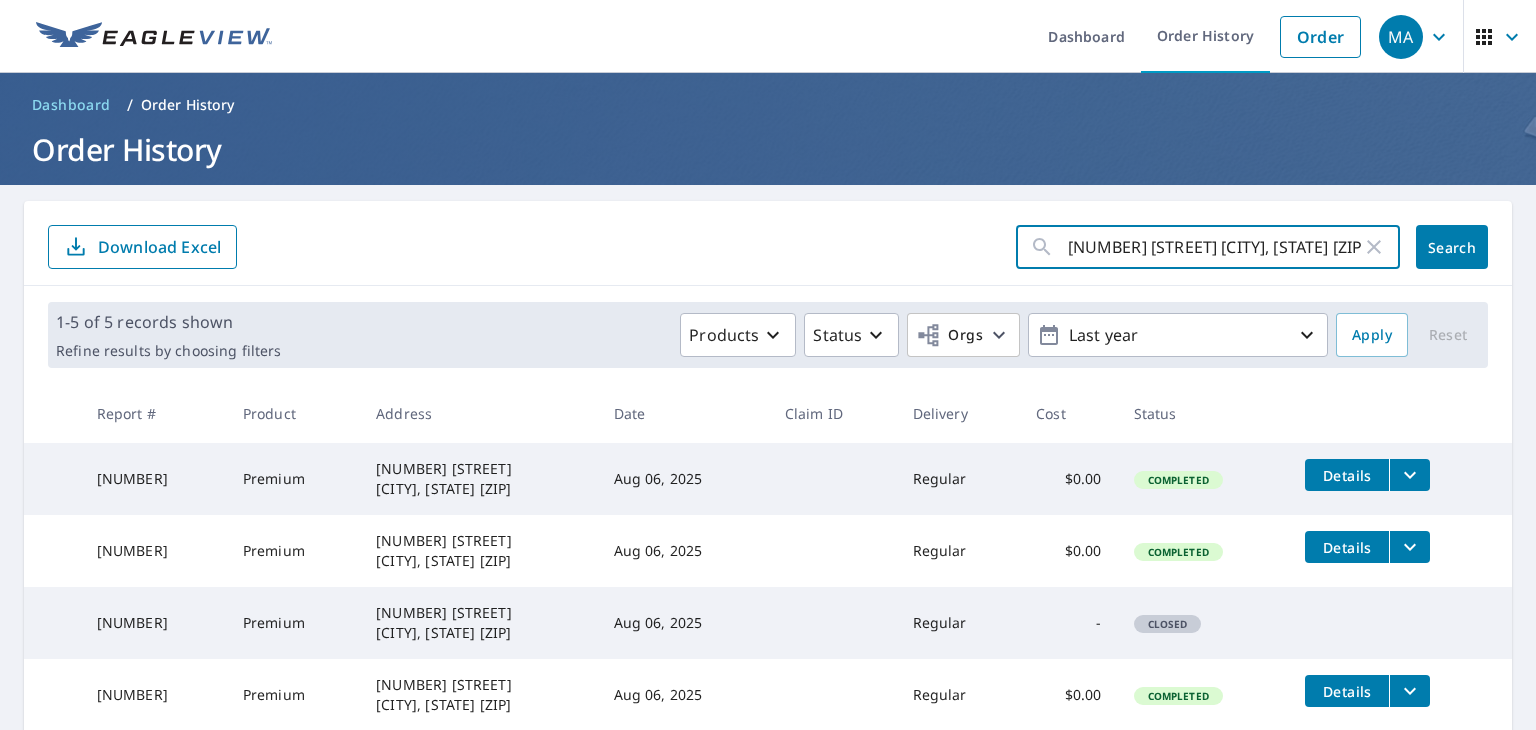 click on "Search" at bounding box center [1452, 247] 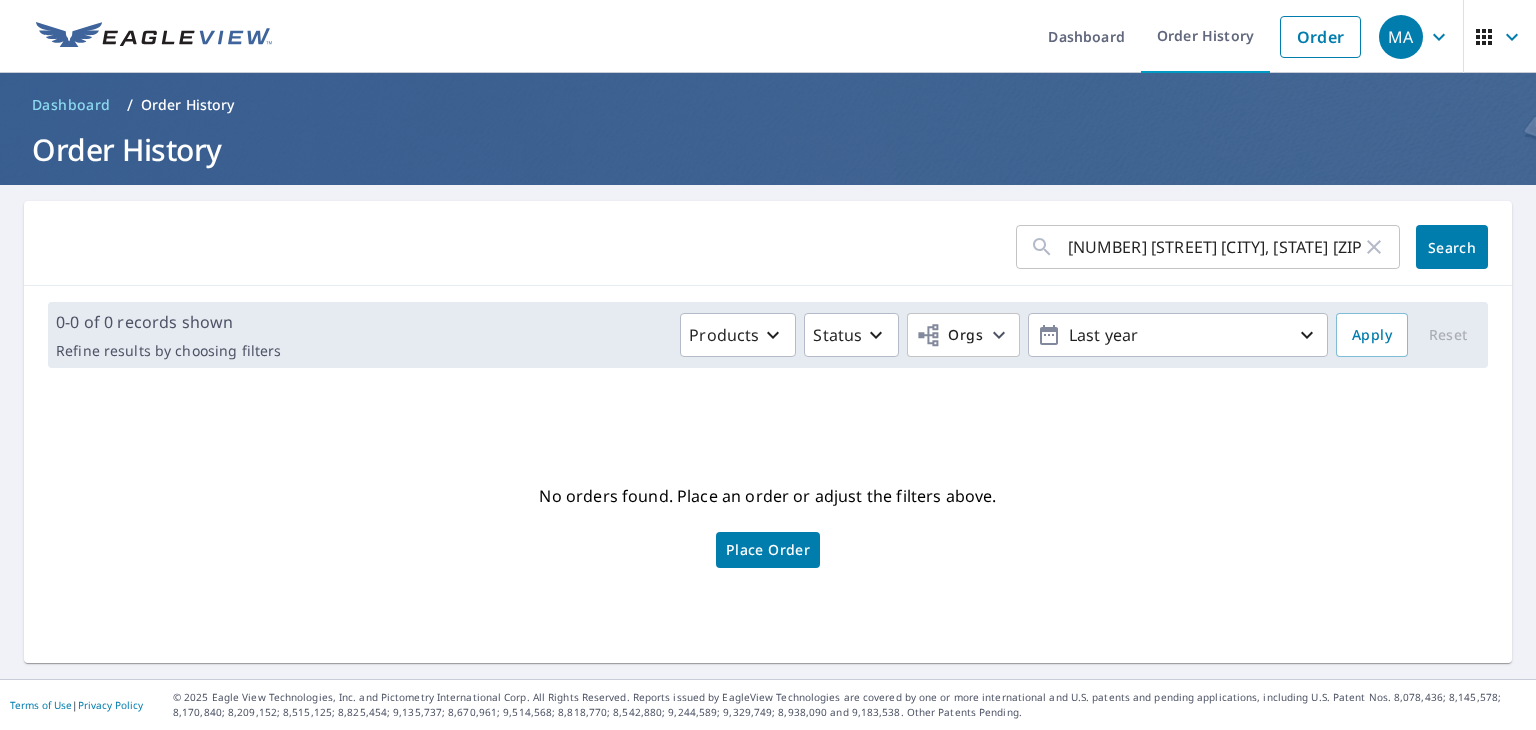 click on "Place Order" at bounding box center [768, 550] 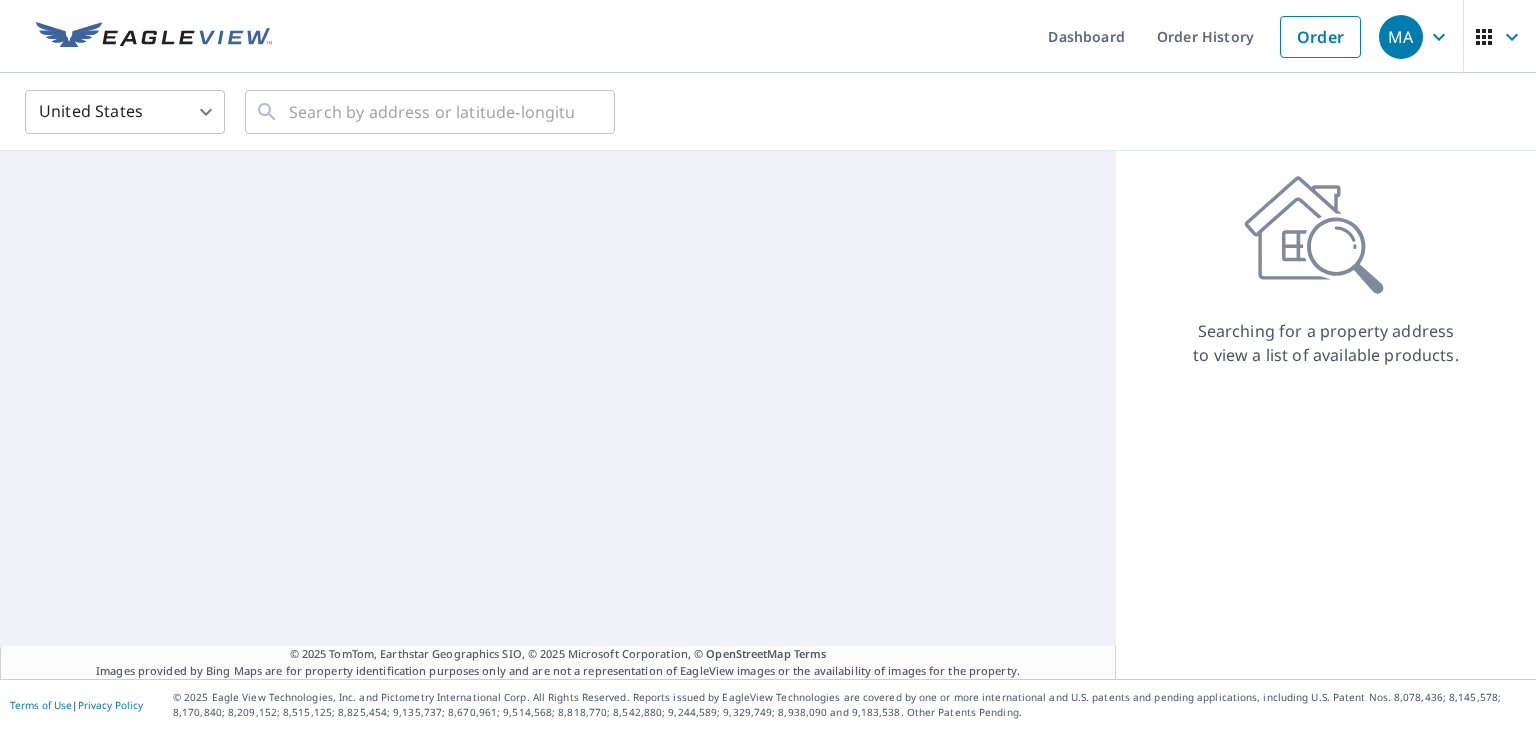 scroll, scrollTop: 0, scrollLeft: 0, axis: both 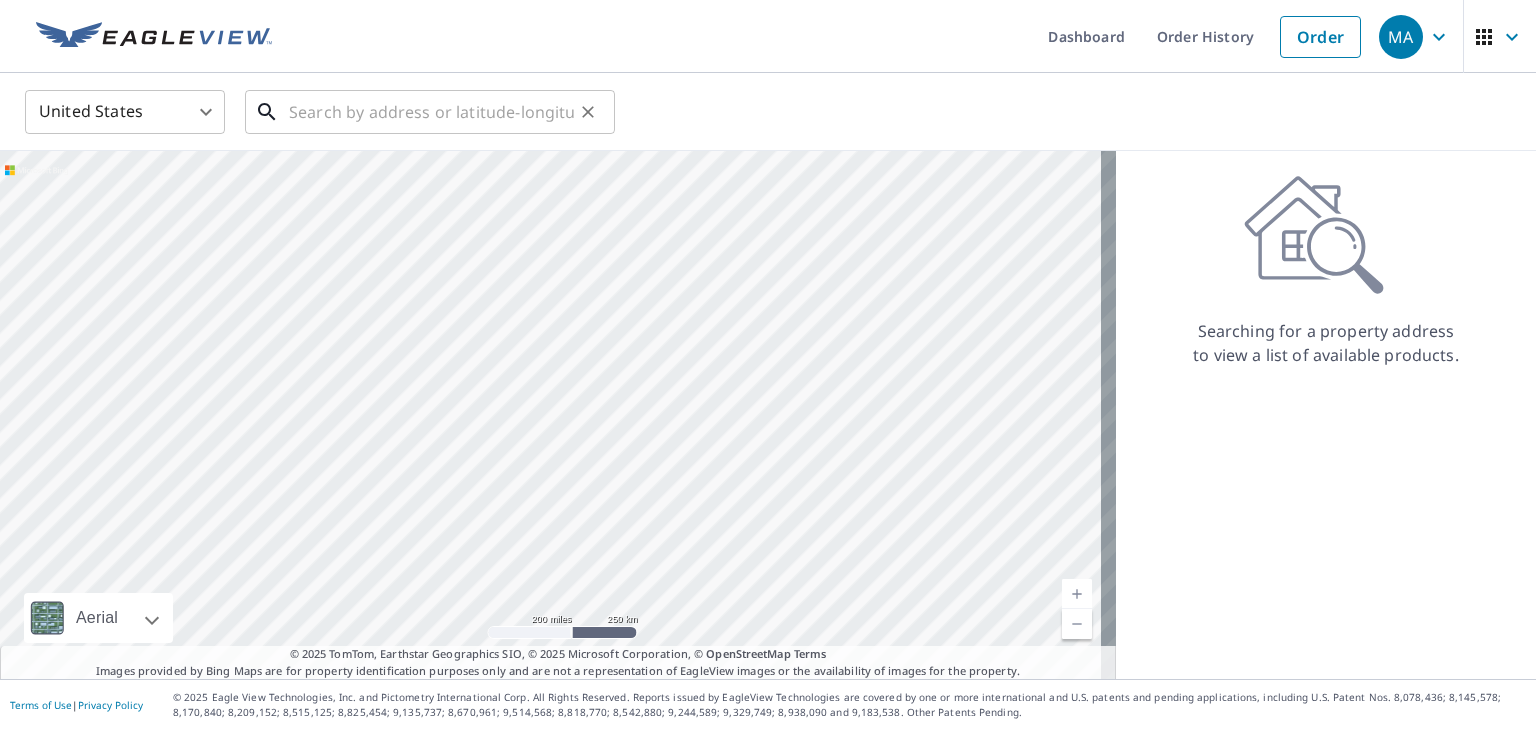 click at bounding box center (431, 112) 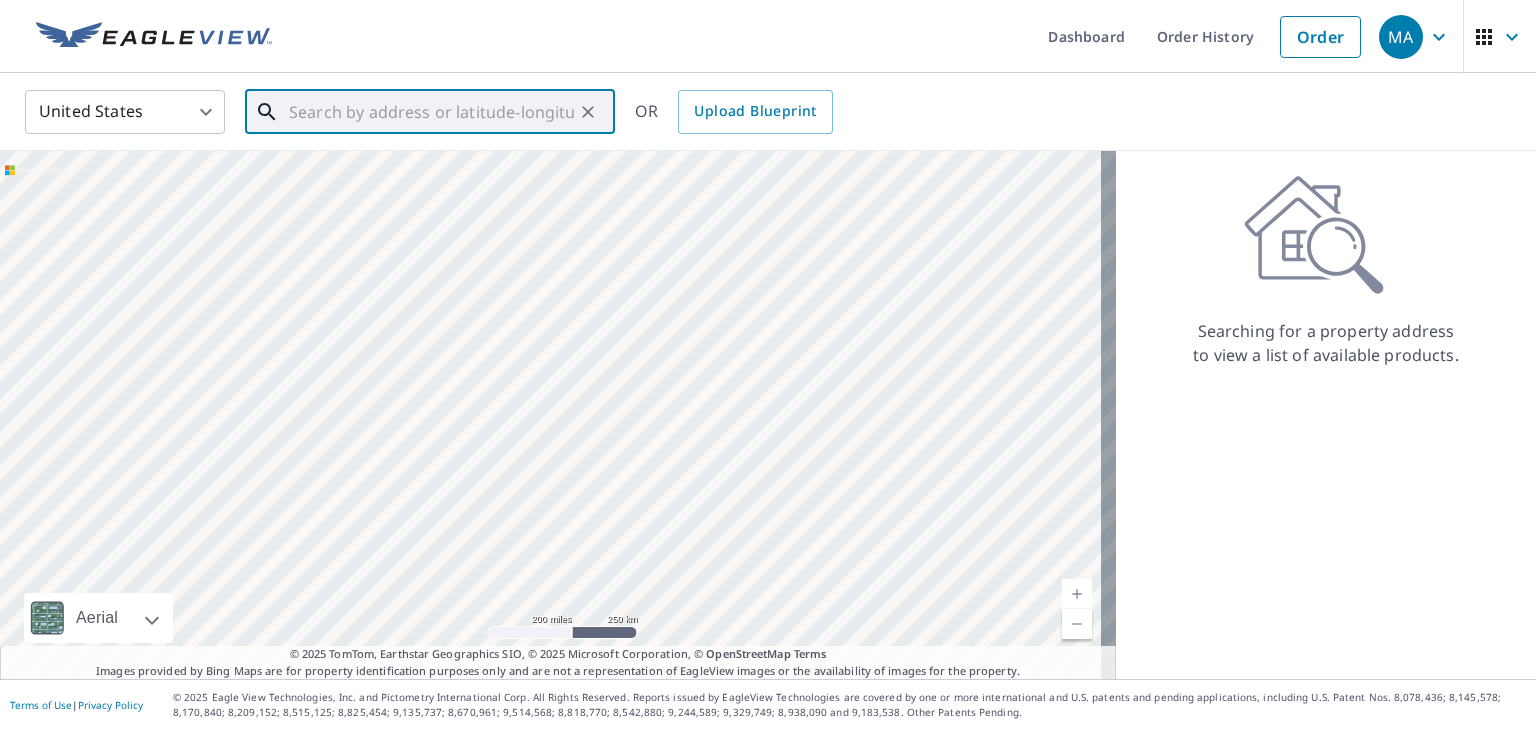 paste on "2416 [STREET] [STREET_NAME] [CITY], [STATE] [POSTAL_CODE]" 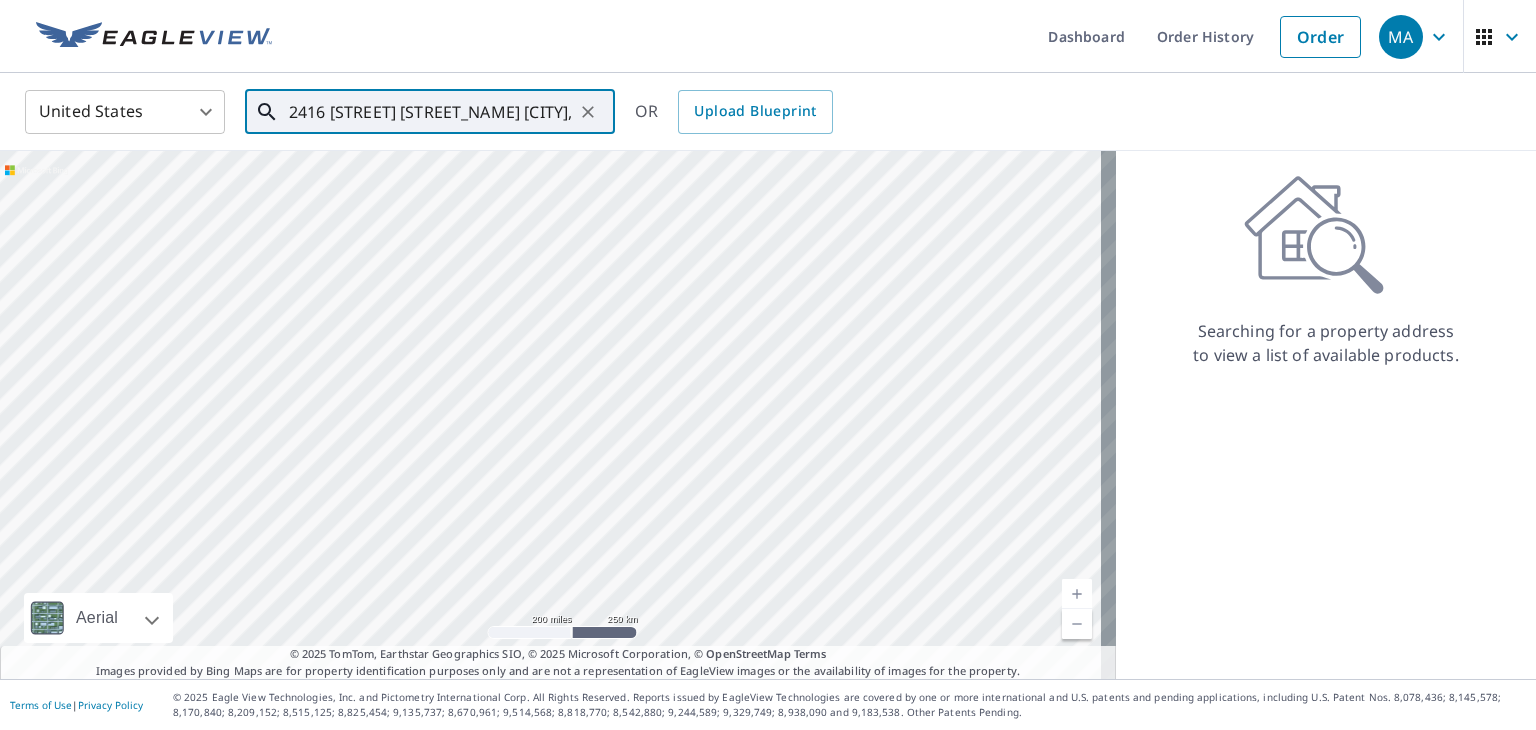 scroll, scrollTop: 0, scrollLeft: 12, axis: horizontal 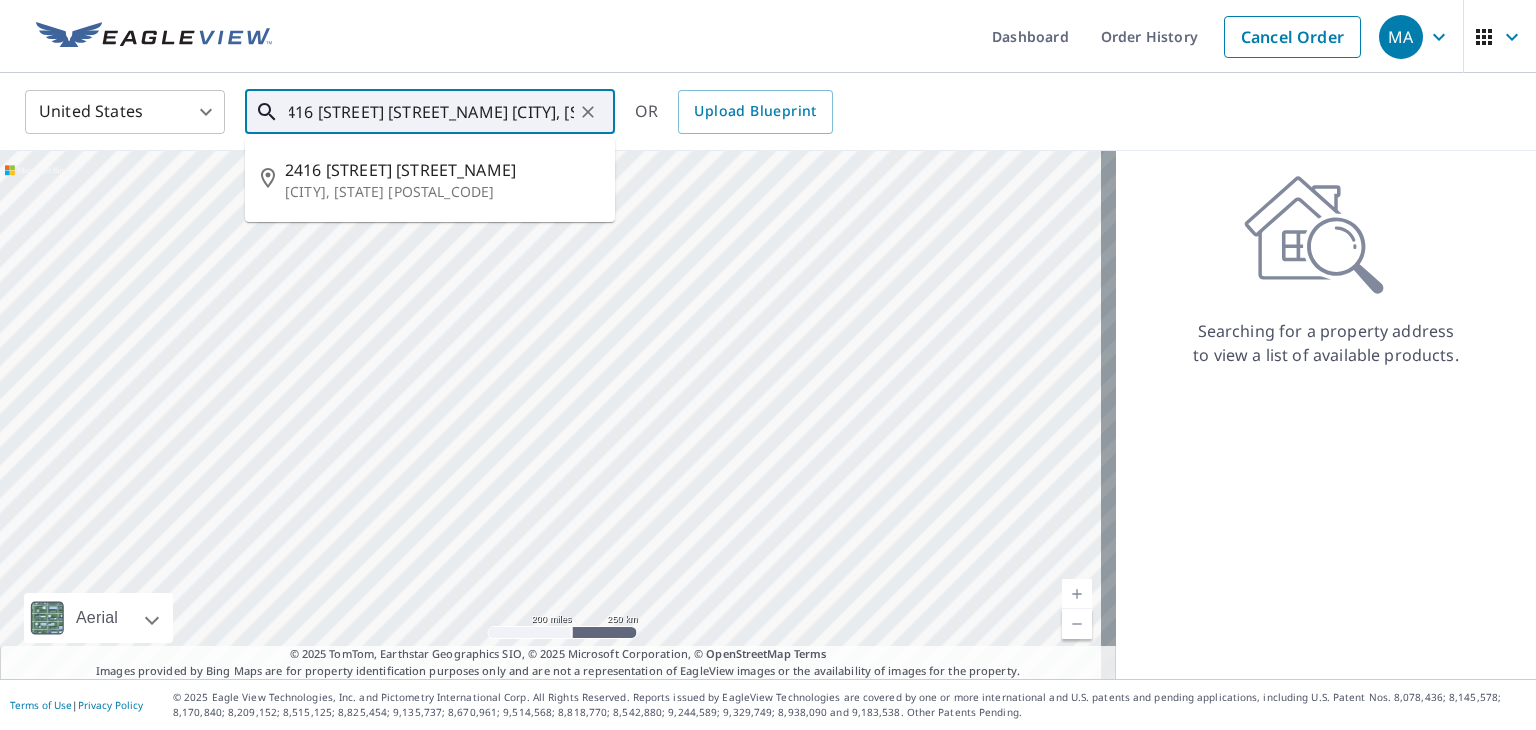 type on "2416 [STREET] [STREET_NAME] [CITY], [STATE] [POSTAL_CODE]" 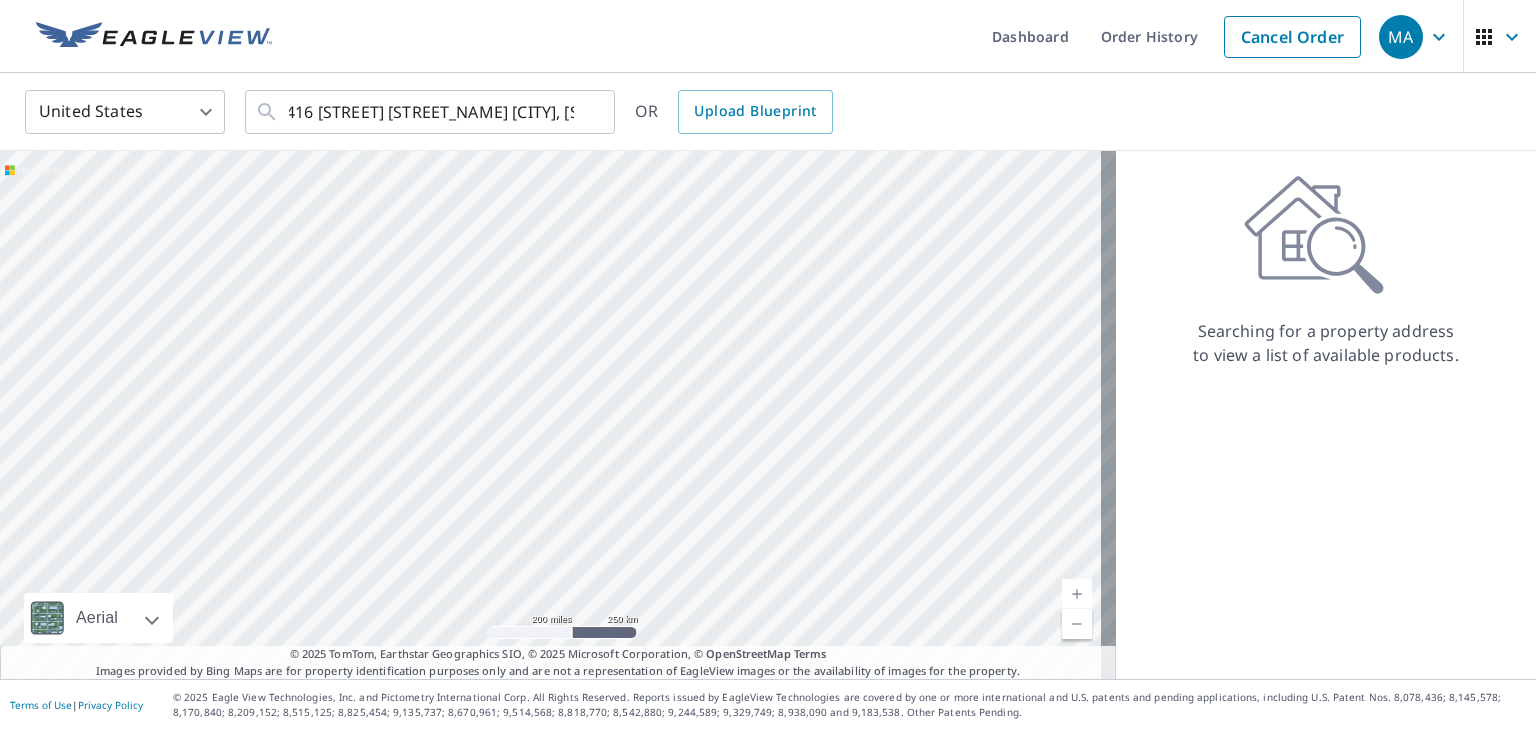 scroll, scrollTop: 0, scrollLeft: 0, axis: both 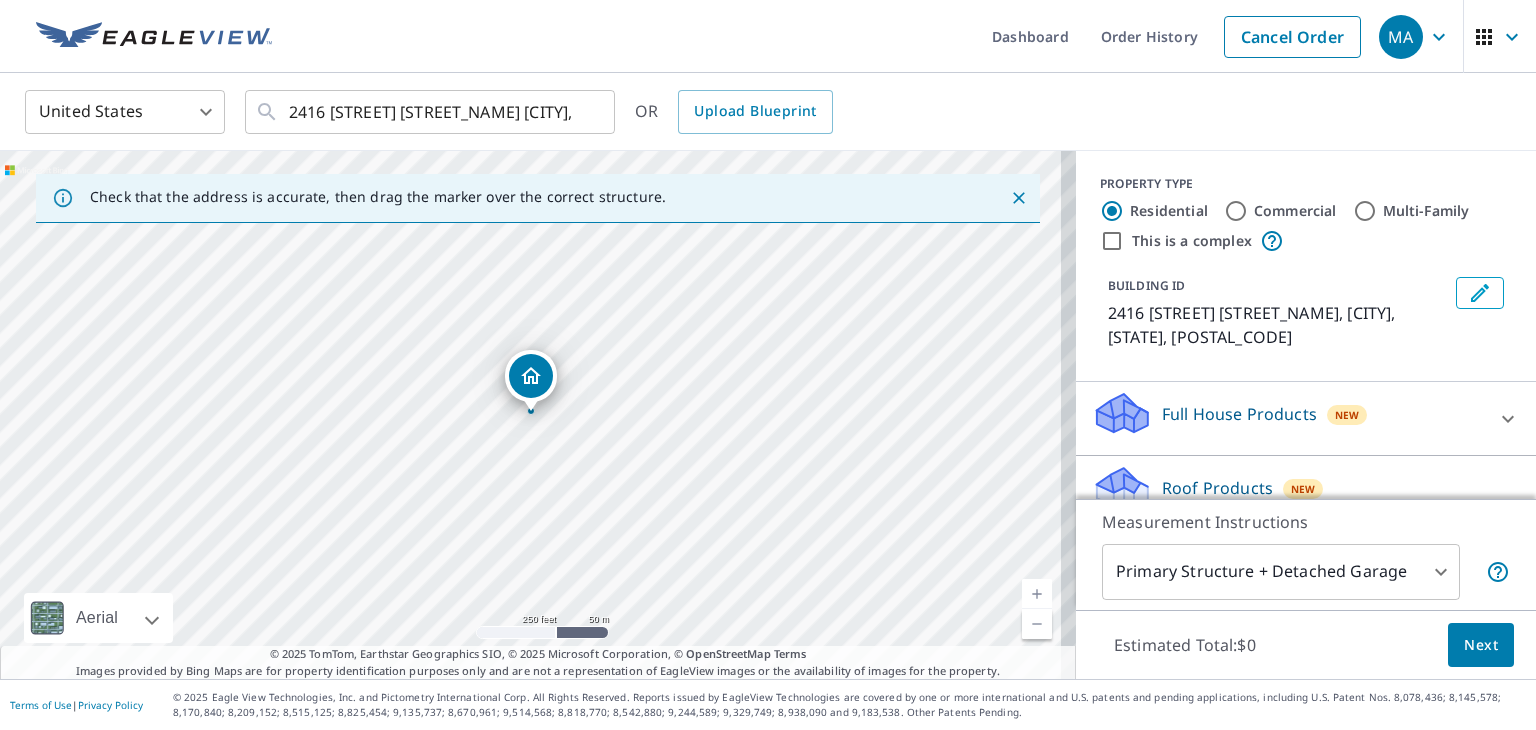 click on "Roof Products New Premium with Regular Delivery" at bounding box center [1288, 503] 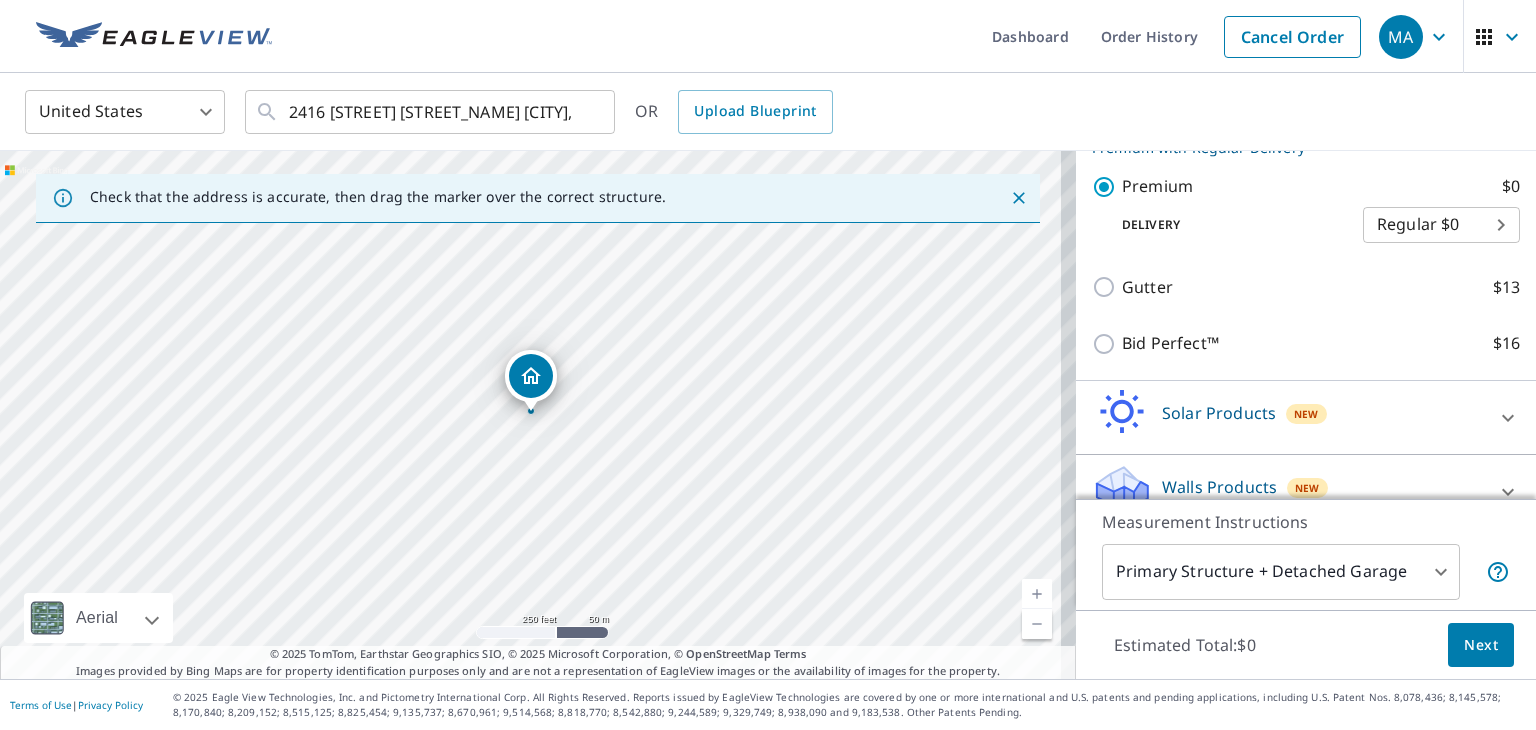 scroll, scrollTop: 388, scrollLeft: 0, axis: vertical 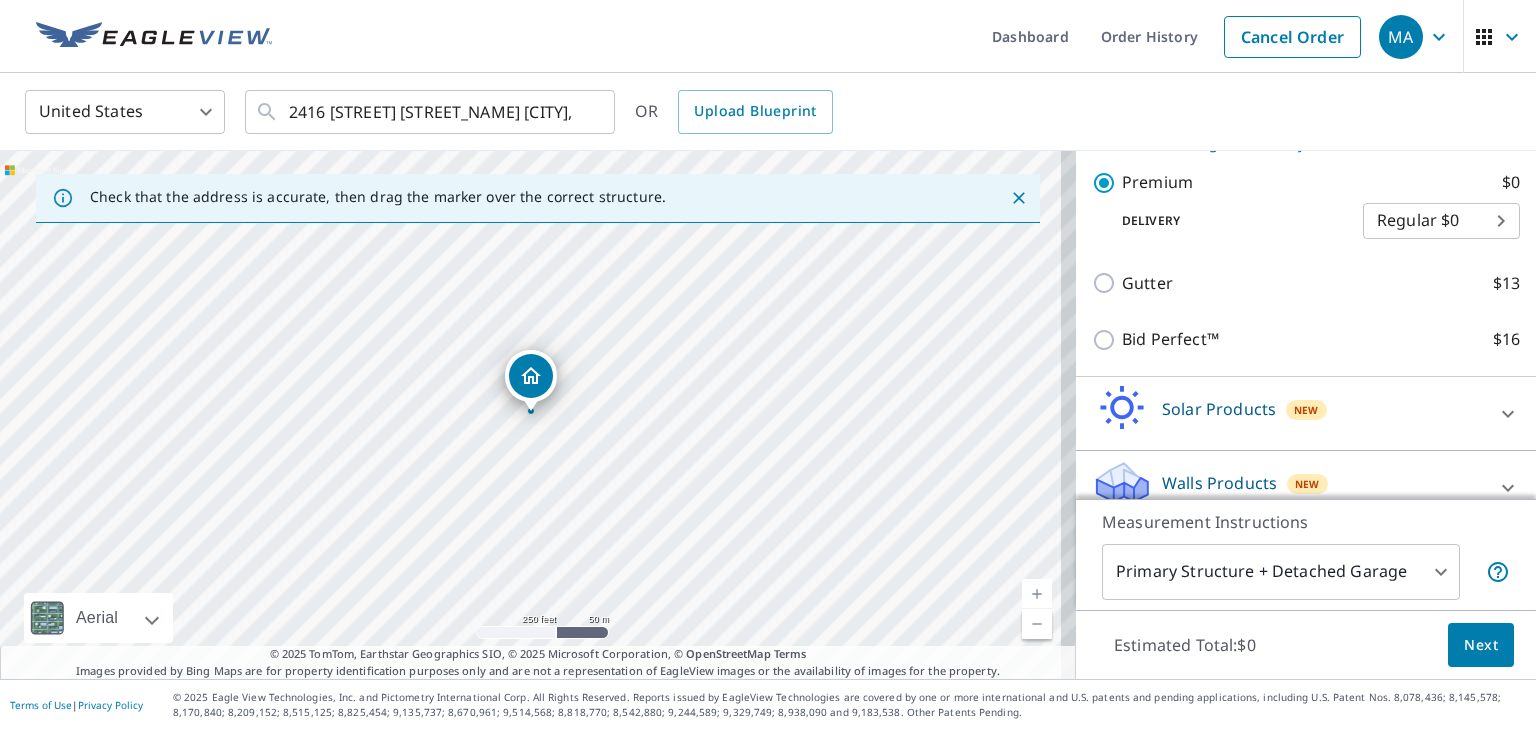 click on "Next" at bounding box center (1481, 645) 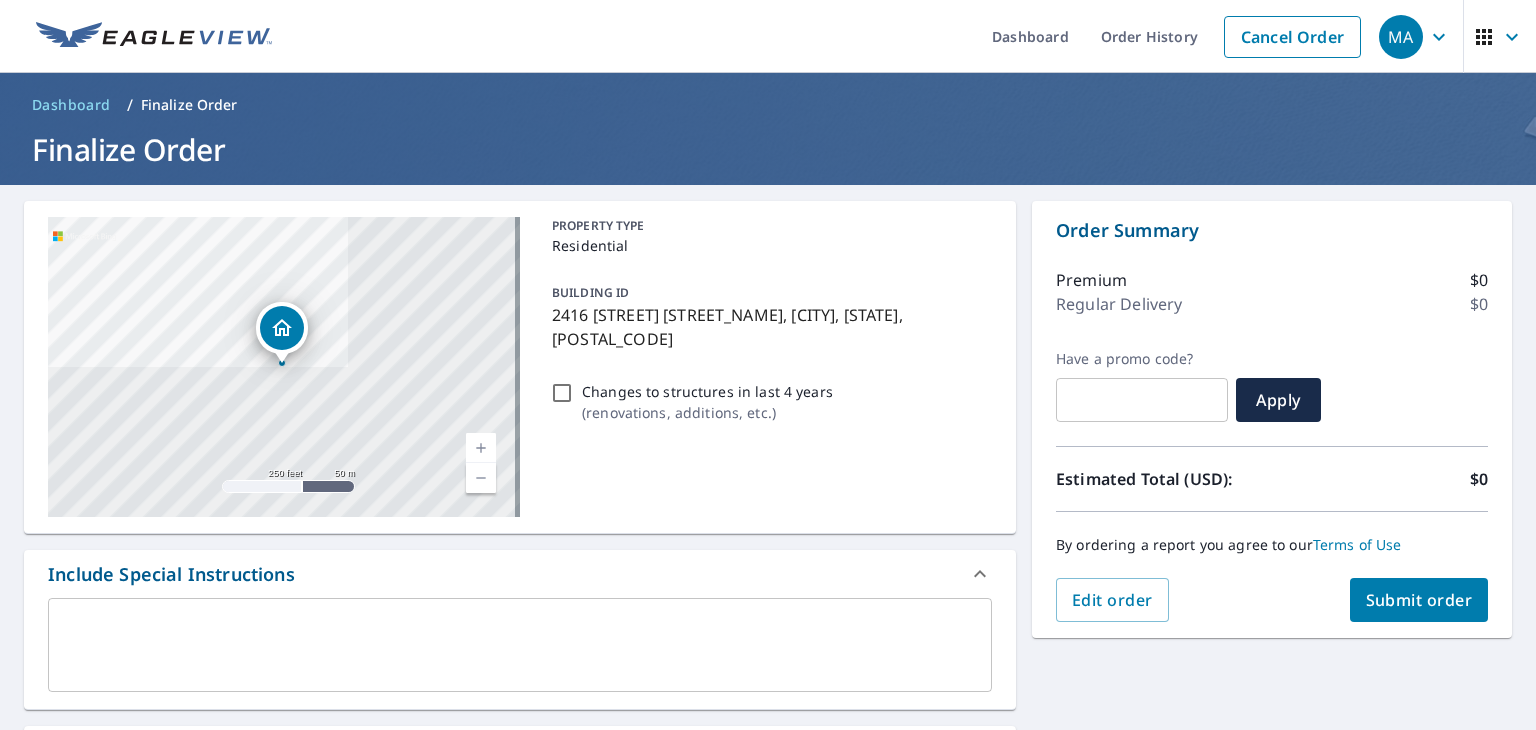 click at bounding box center (520, 645) 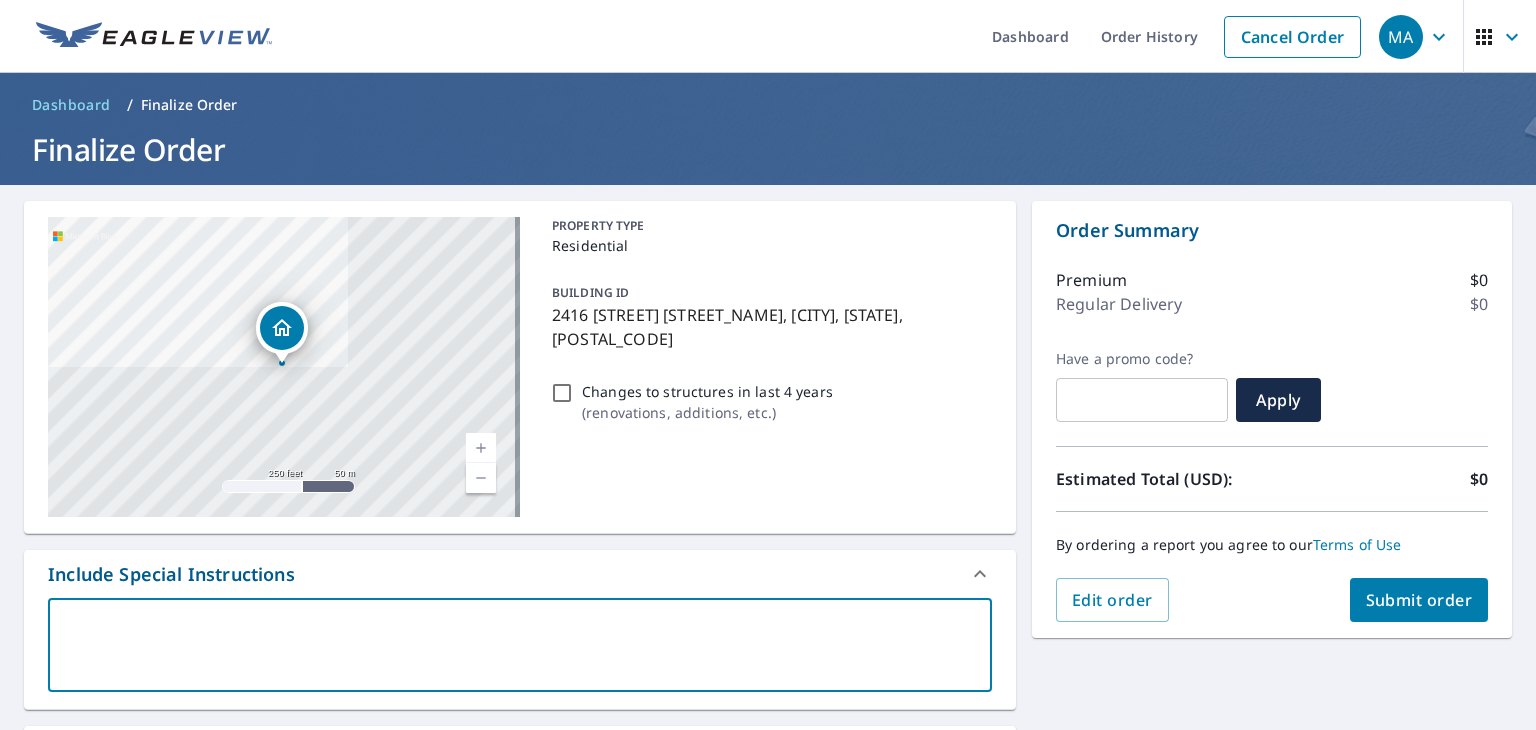 scroll, scrollTop: 400, scrollLeft: 0, axis: vertical 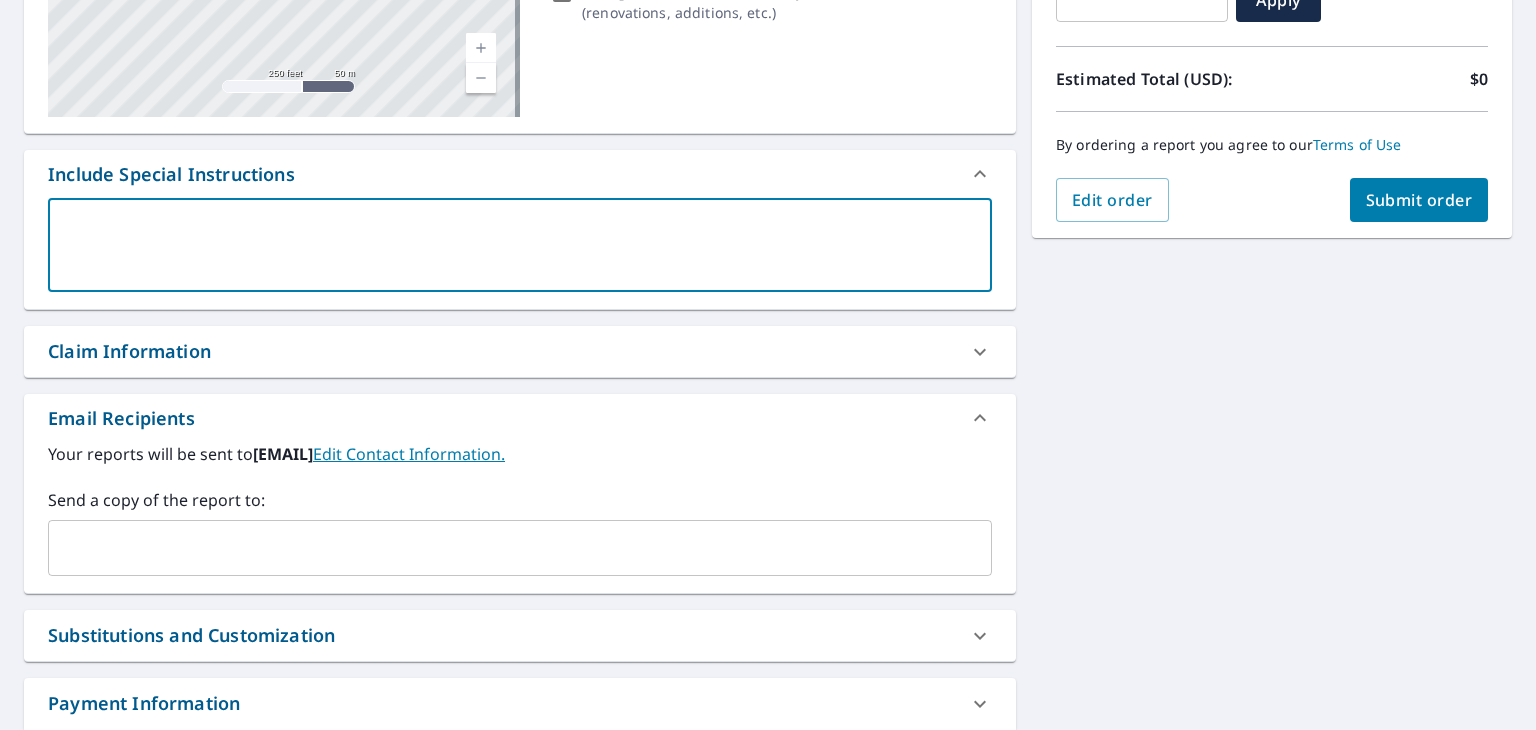 click at bounding box center (505, 548) 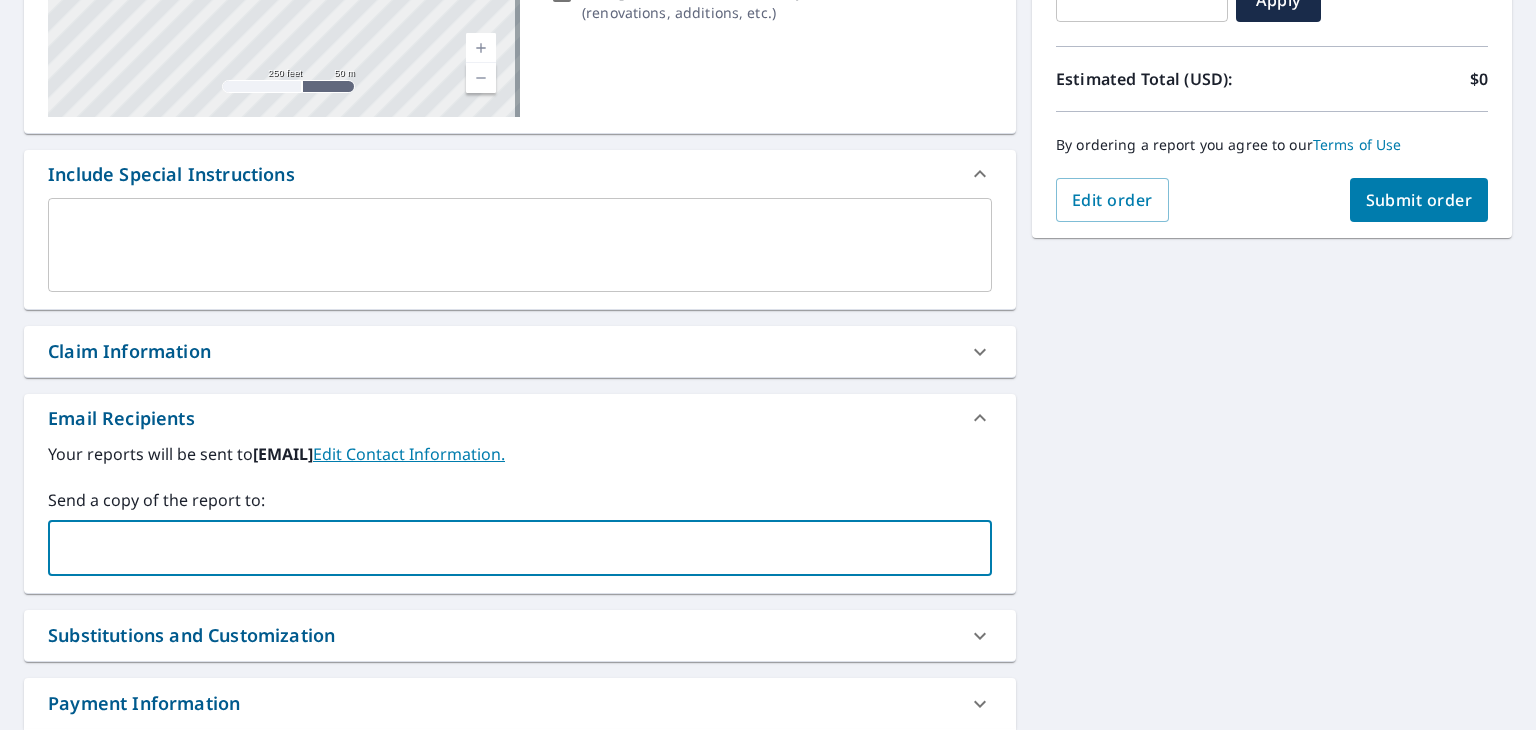 paste on "[EMAIL]" 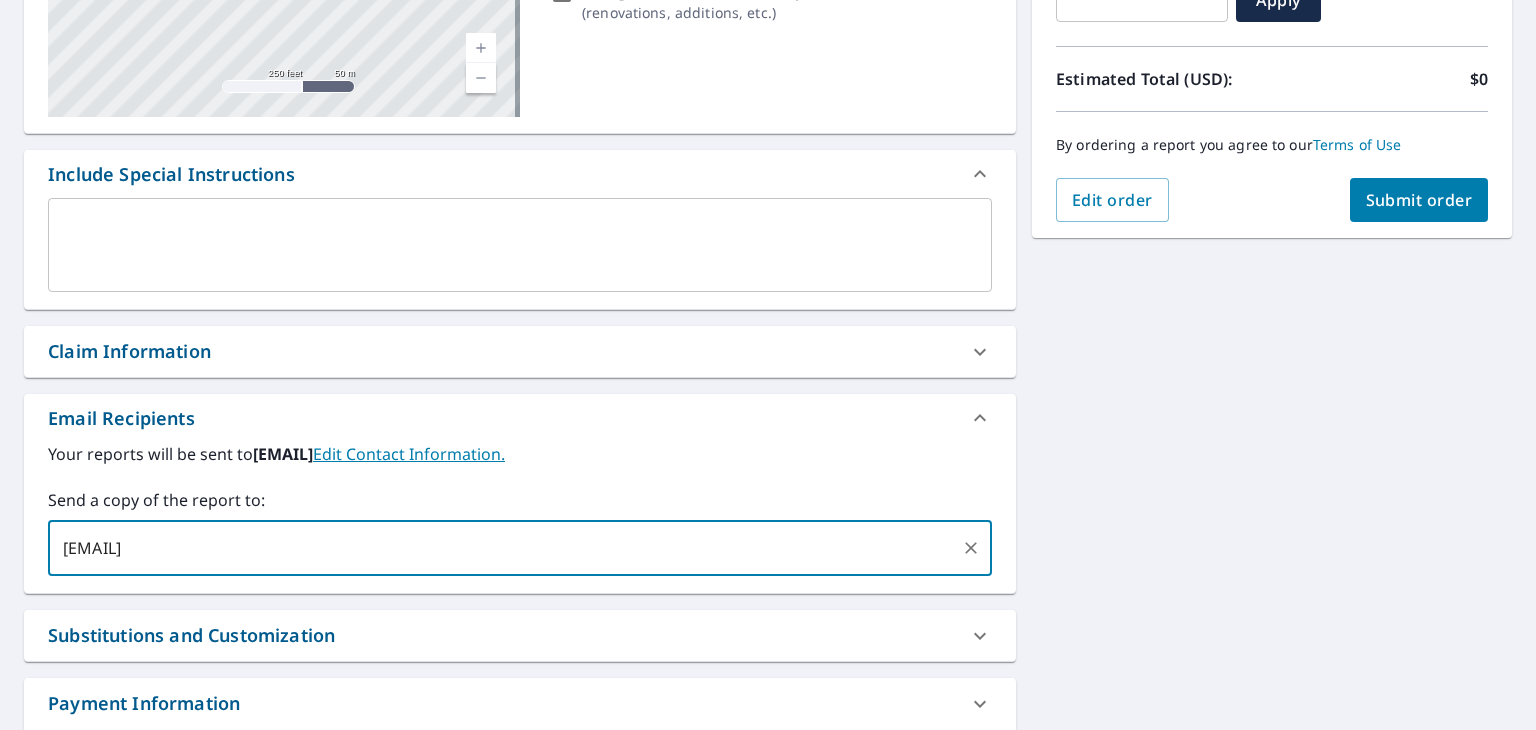 type 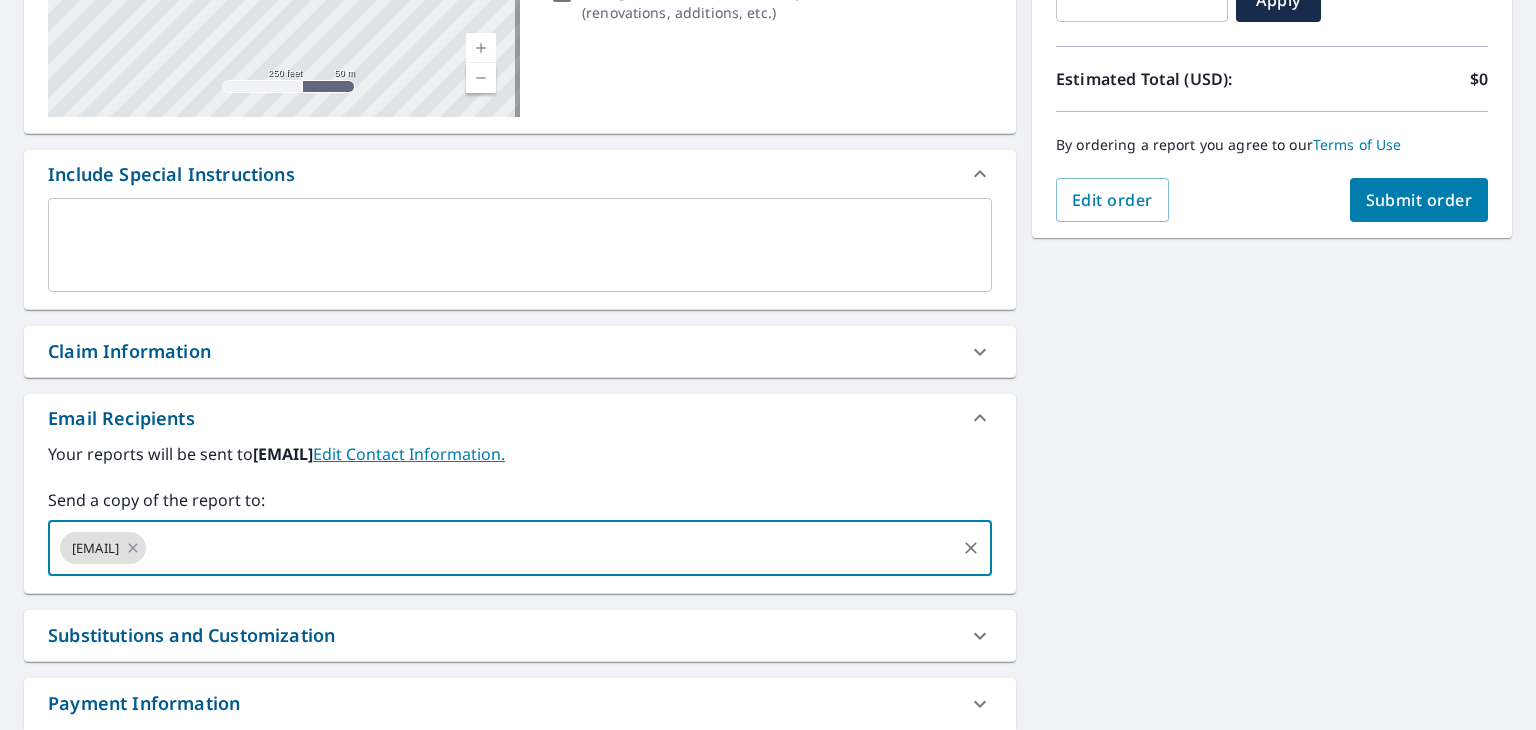 click at bounding box center (551, 548) 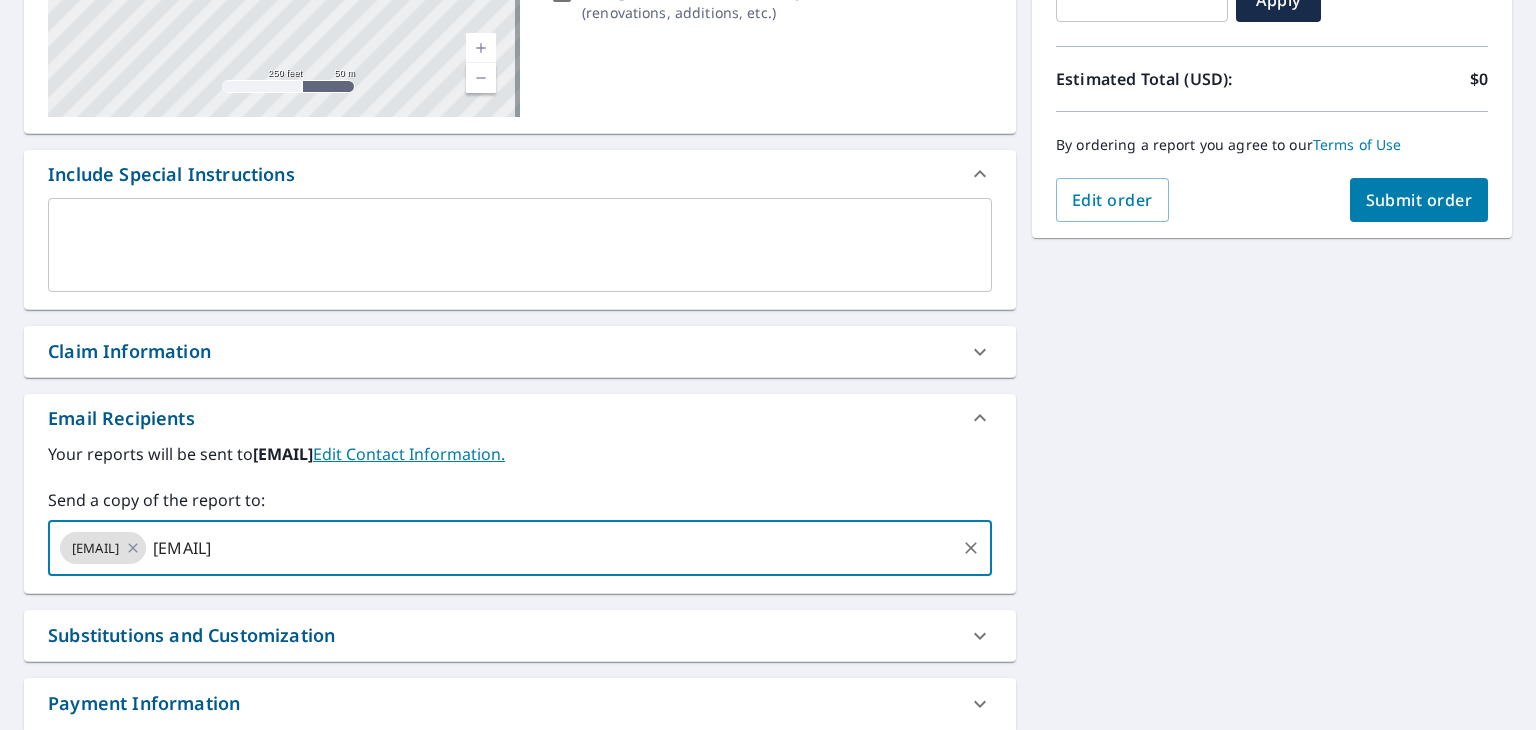 type 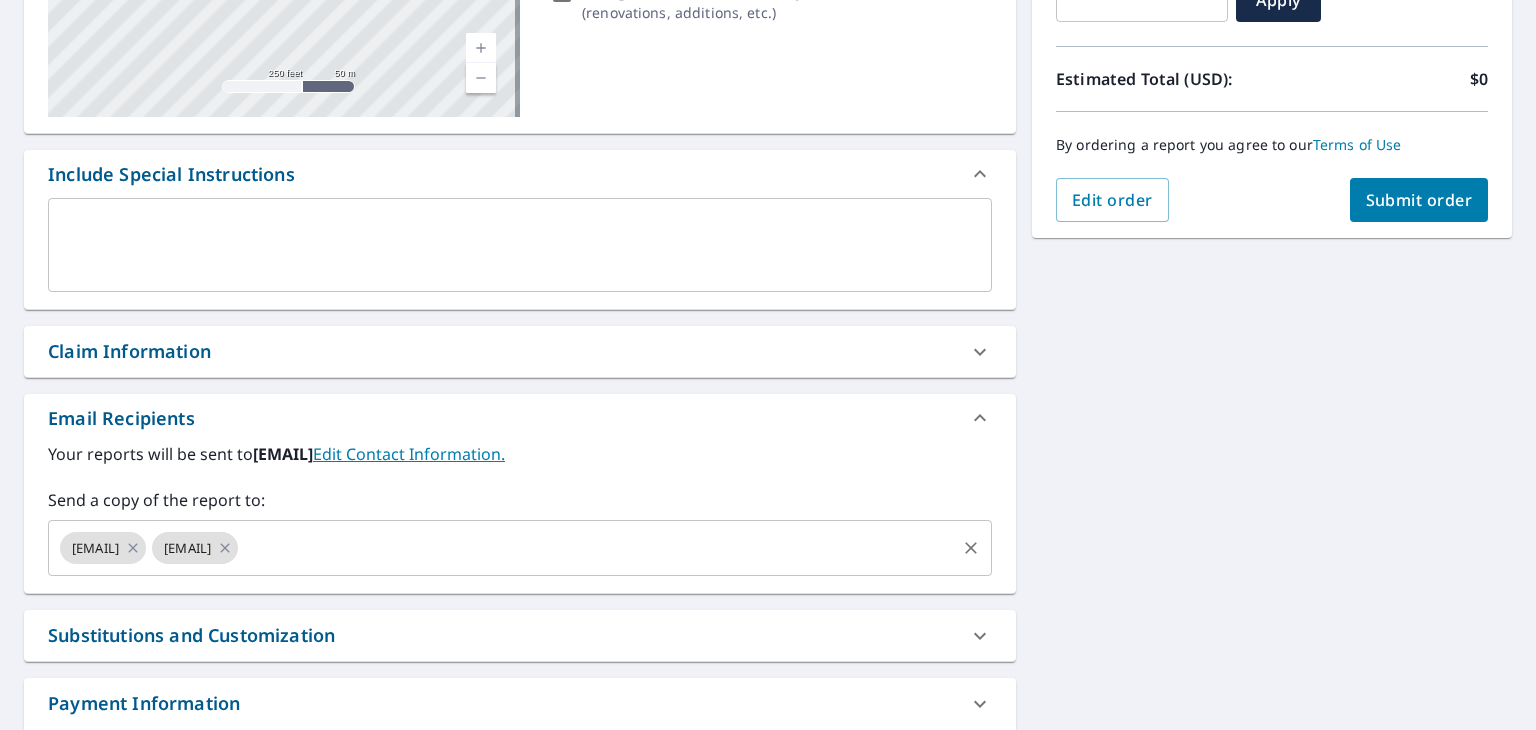 click on "[EMAIL] [EMAIL]" at bounding box center (520, 548) 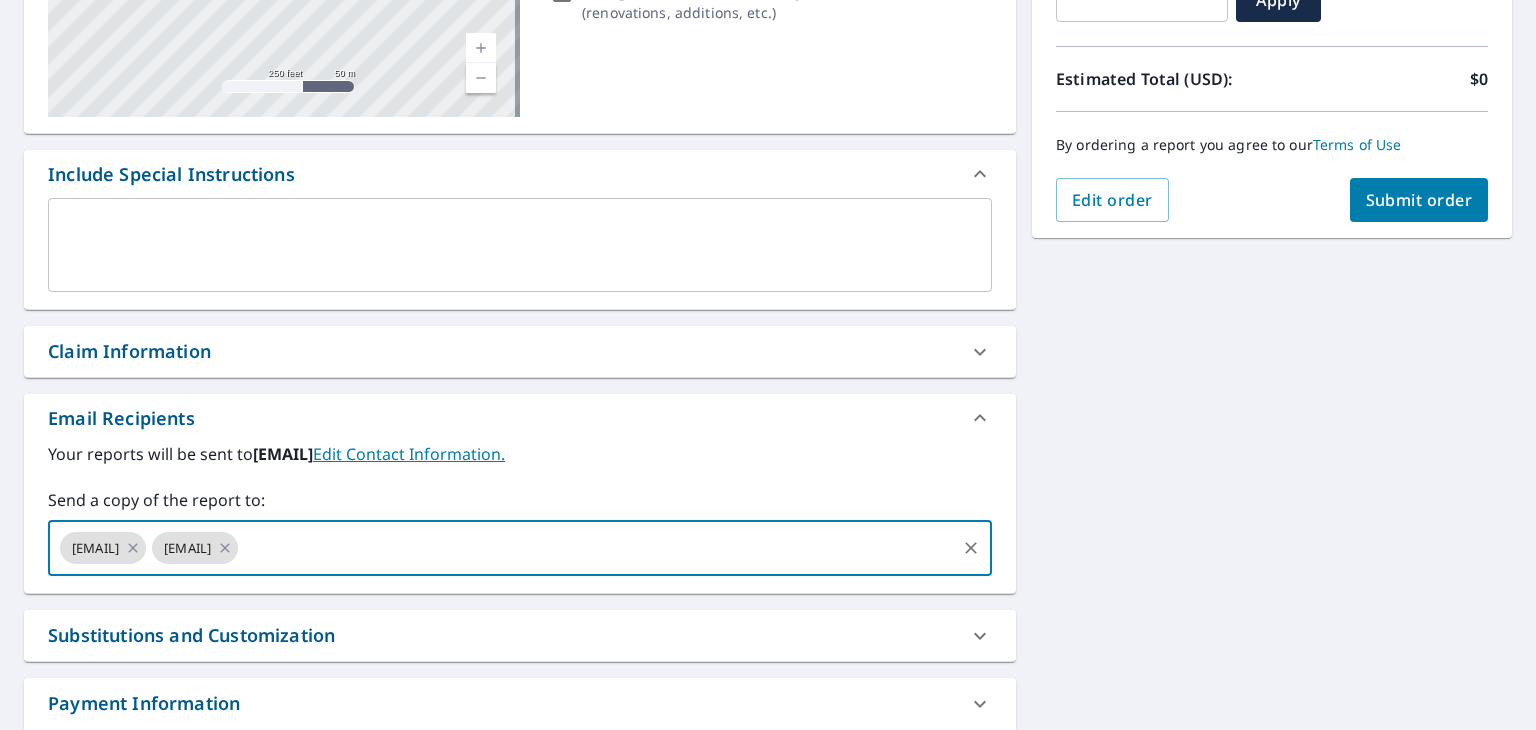 paste on "[EMAIL]" 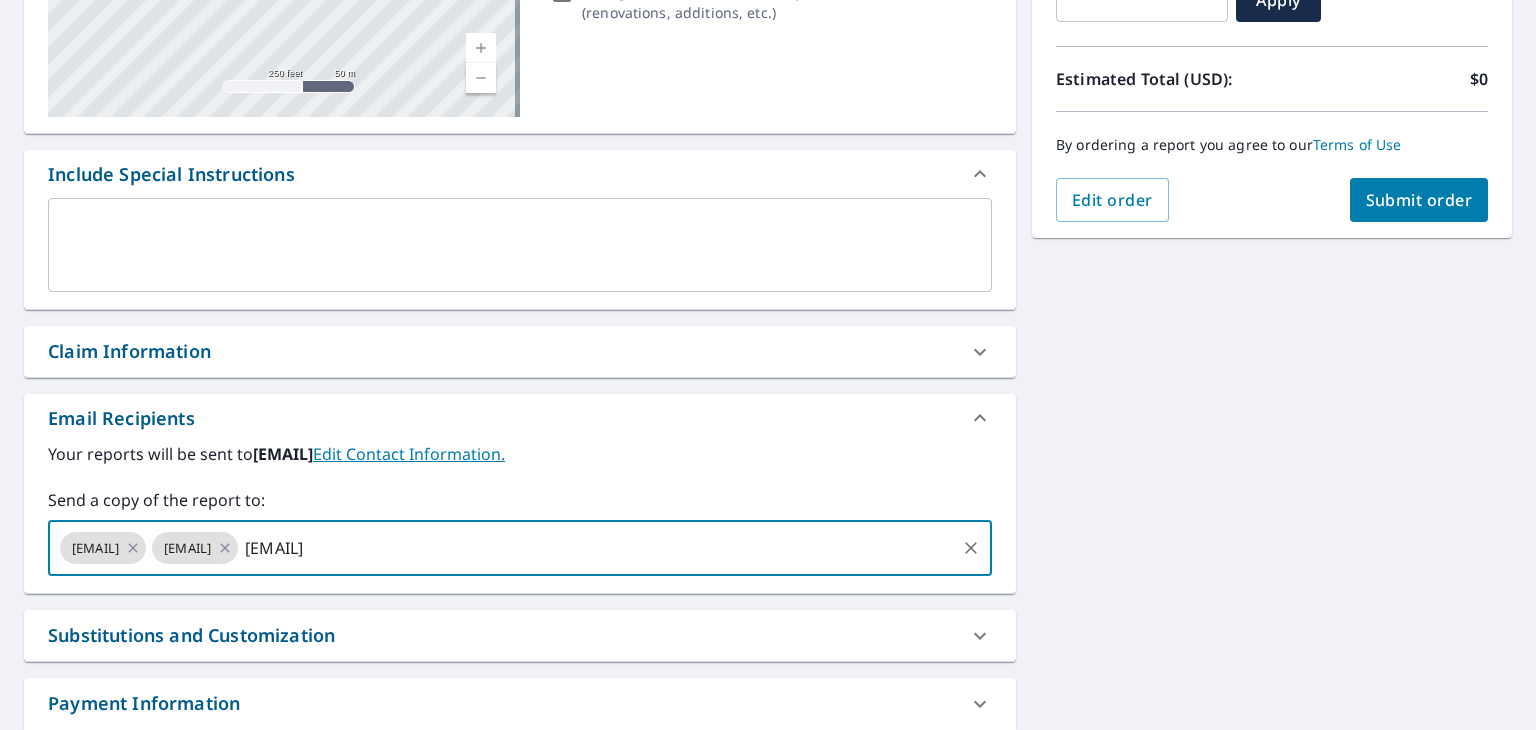 type 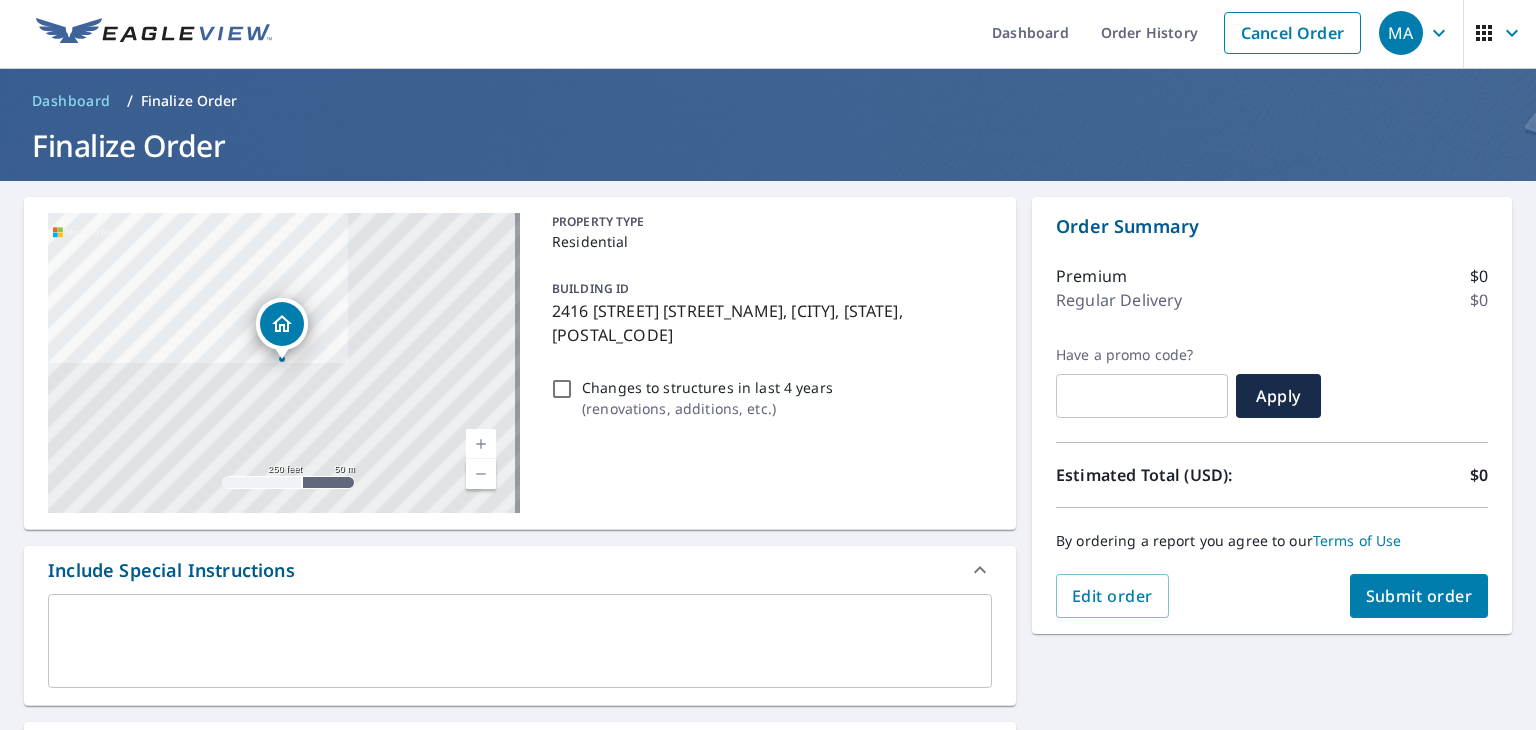 scroll, scrollTop: 0, scrollLeft: 0, axis: both 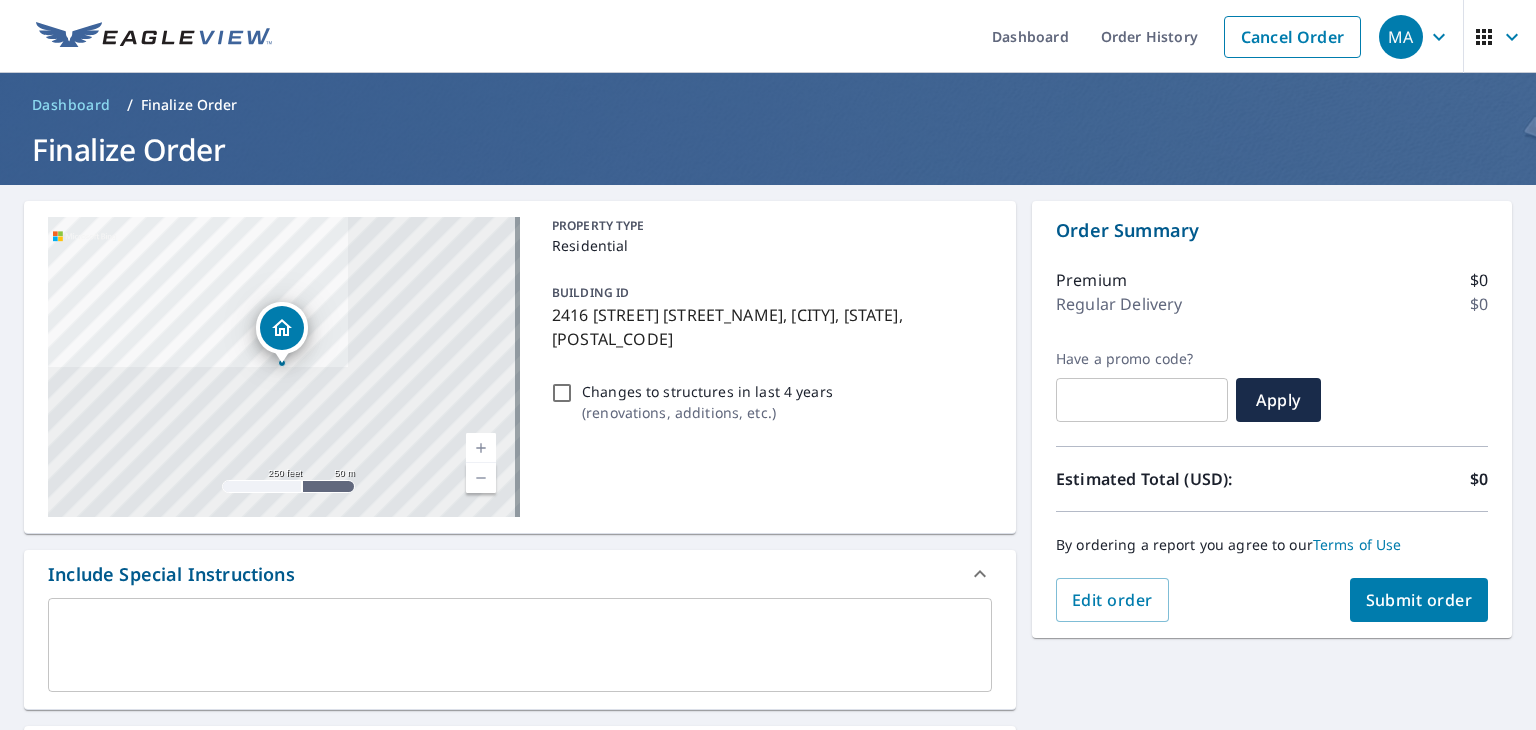 click on "Submit order" at bounding box center (1419, 600) 